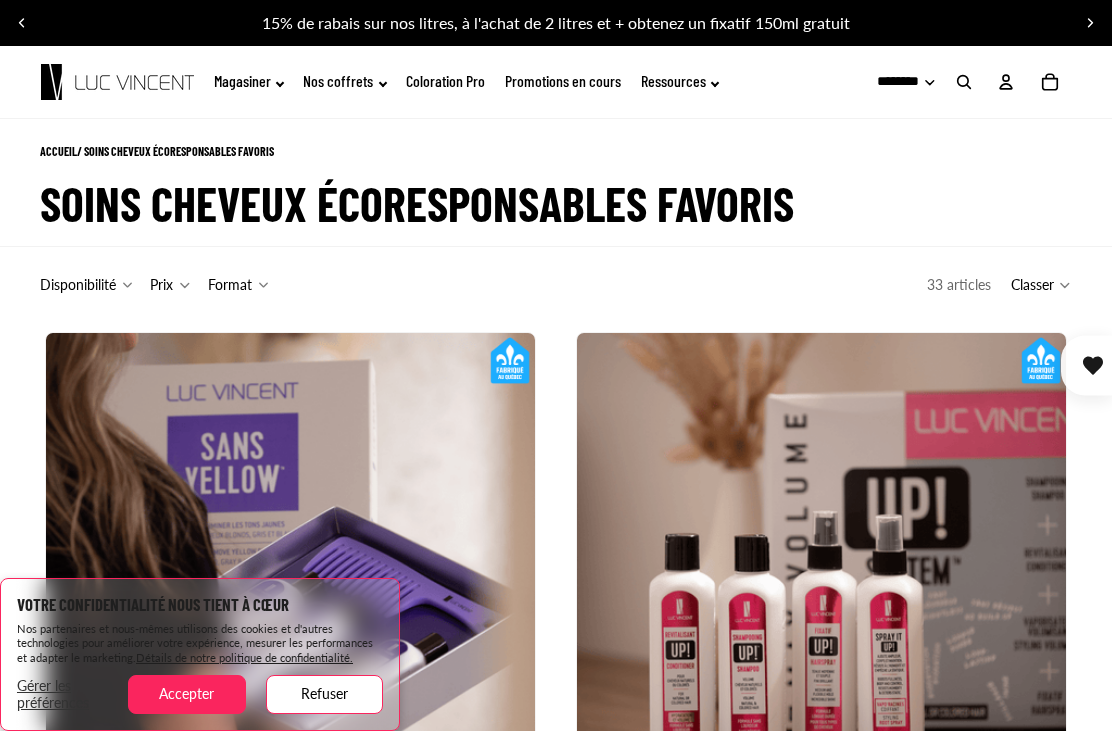 scroll, scrollTop: 0, scrollLeft: 0, axis: both 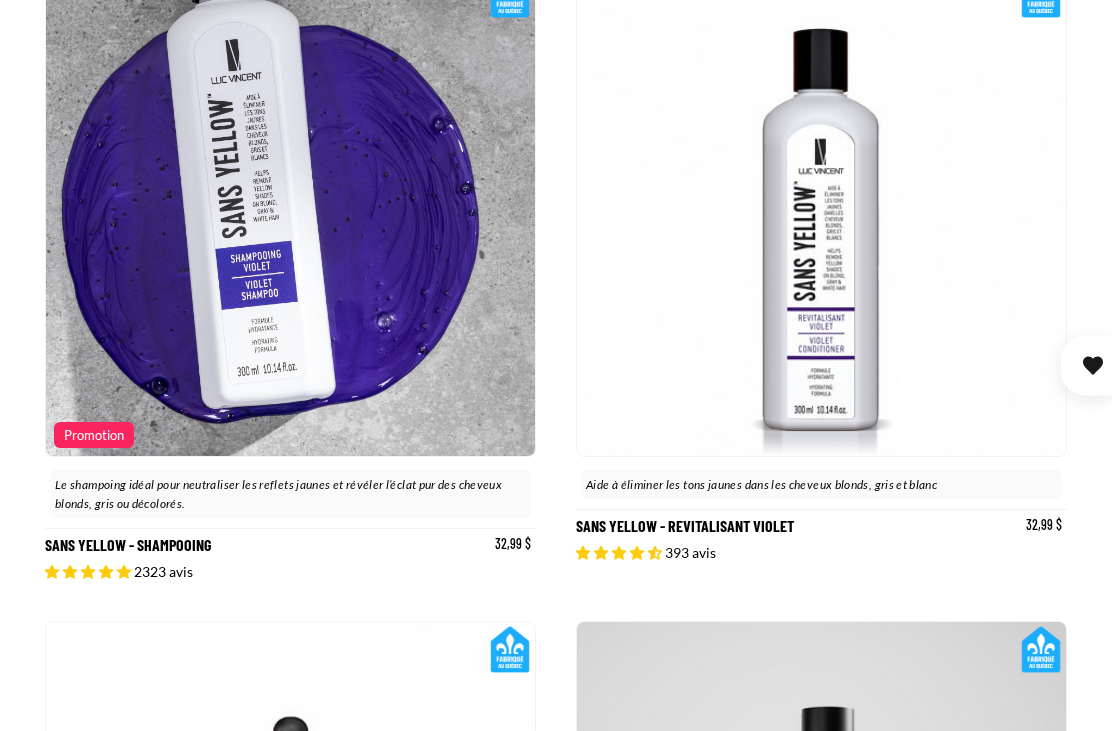 click on "Ajouter" at bounding box center [0, 0] 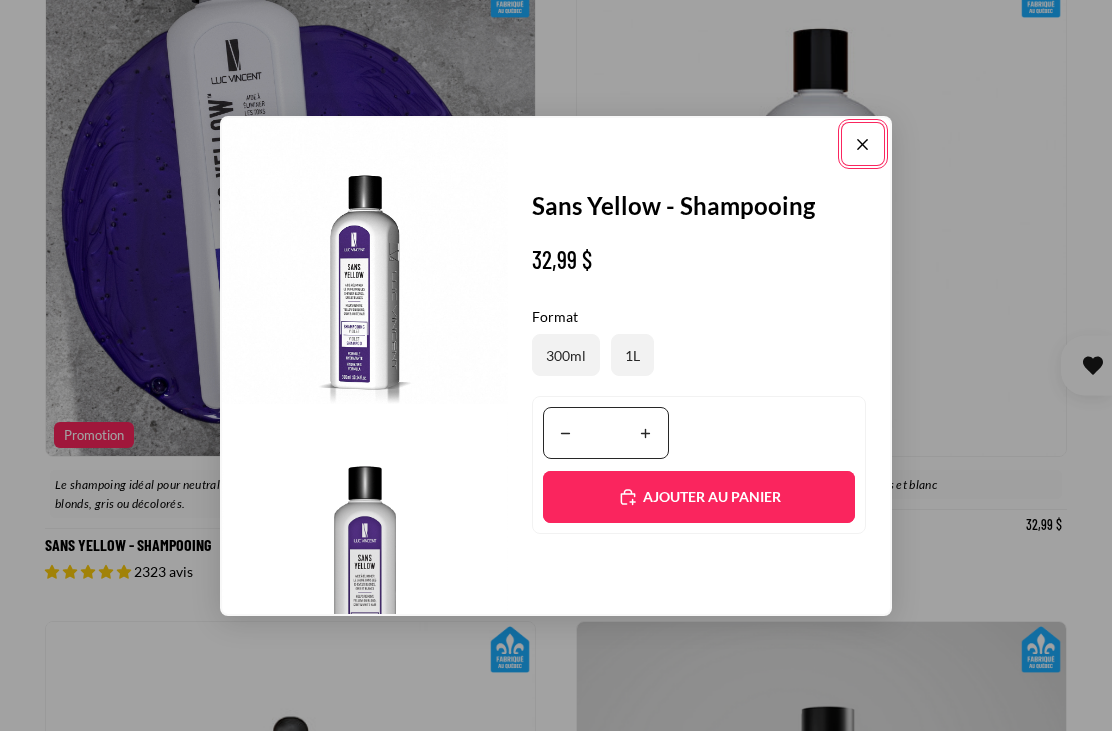 scroll, scrollTop: 0, scrollLeft: 489, axis: horizontal 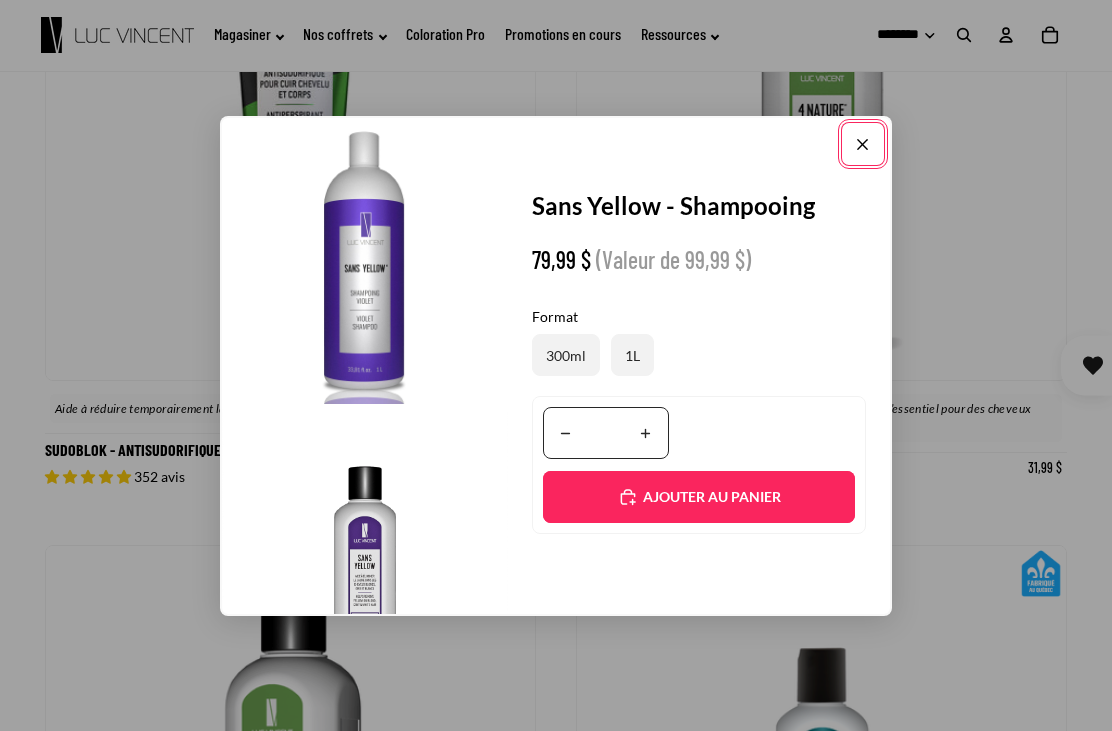 click on "Ajouté" at bounding box center [699, 497] 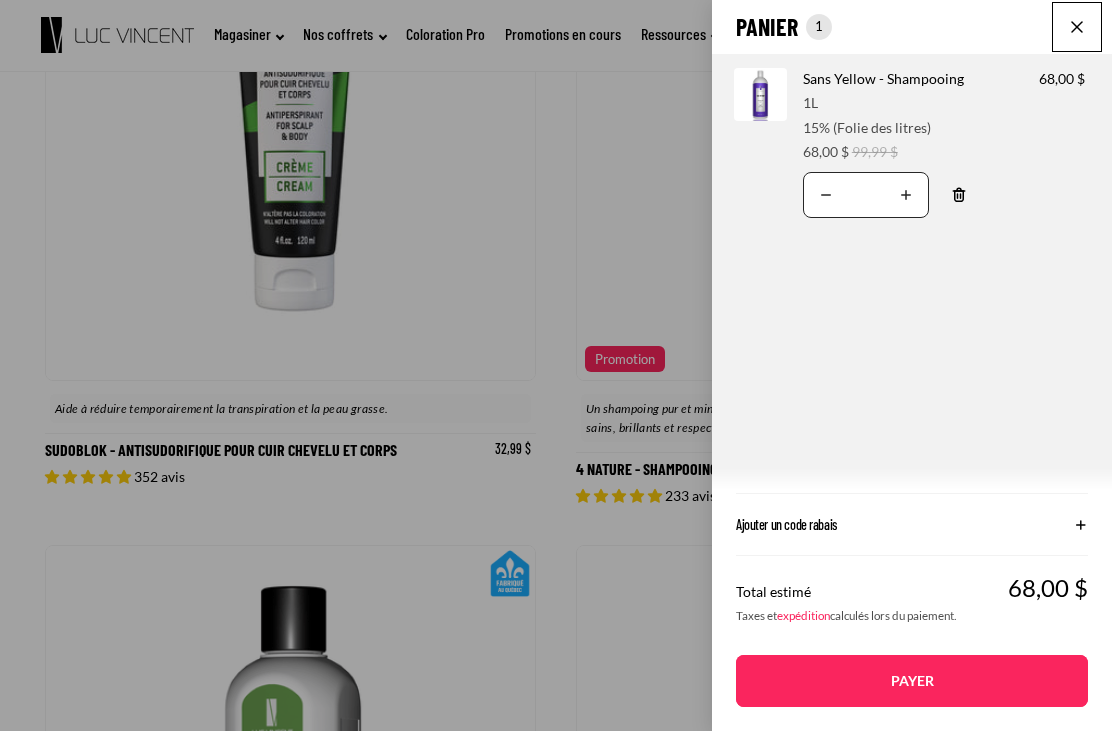 click on "99,99 $" at bounding box center [875, 151] 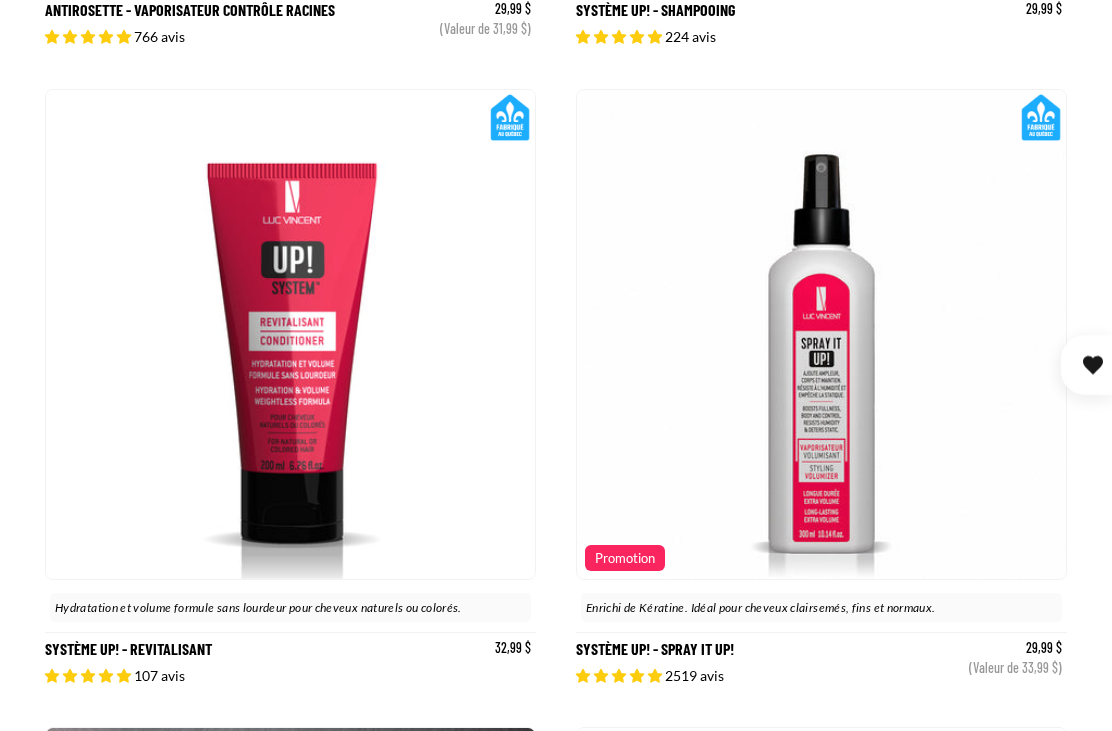 scroll, scrollTop: 2198, scrollLeft: 0, axis: vertical 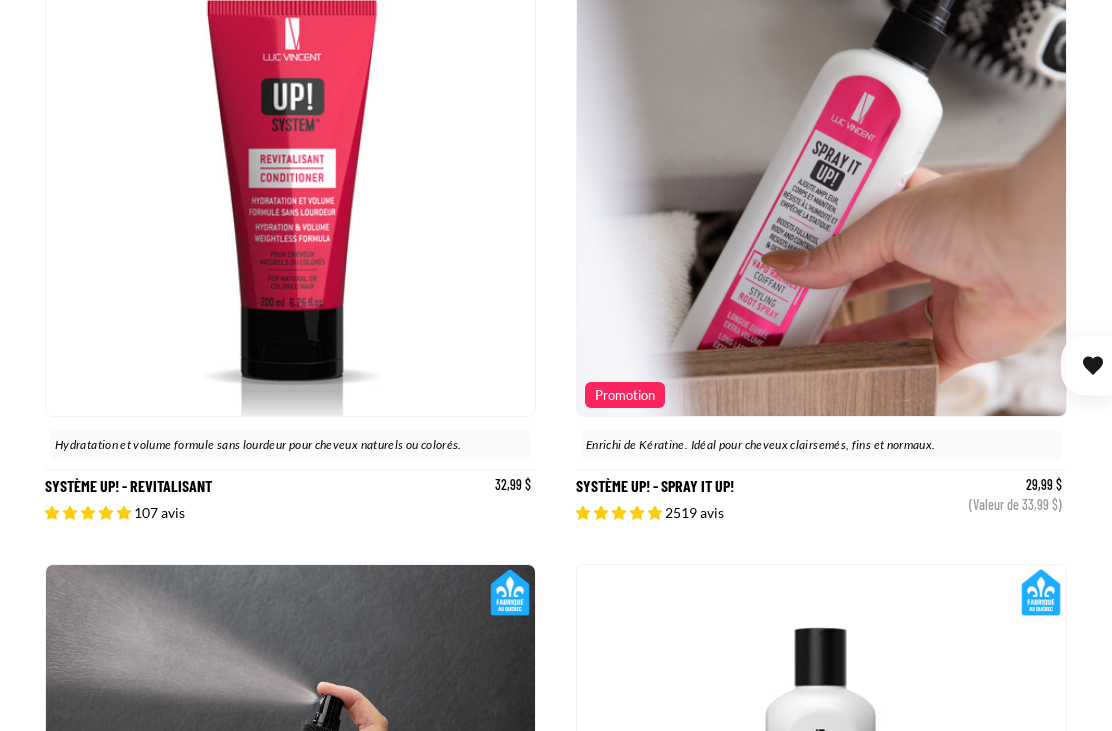 click on "Ajouté" at bounding box center (0, 0) 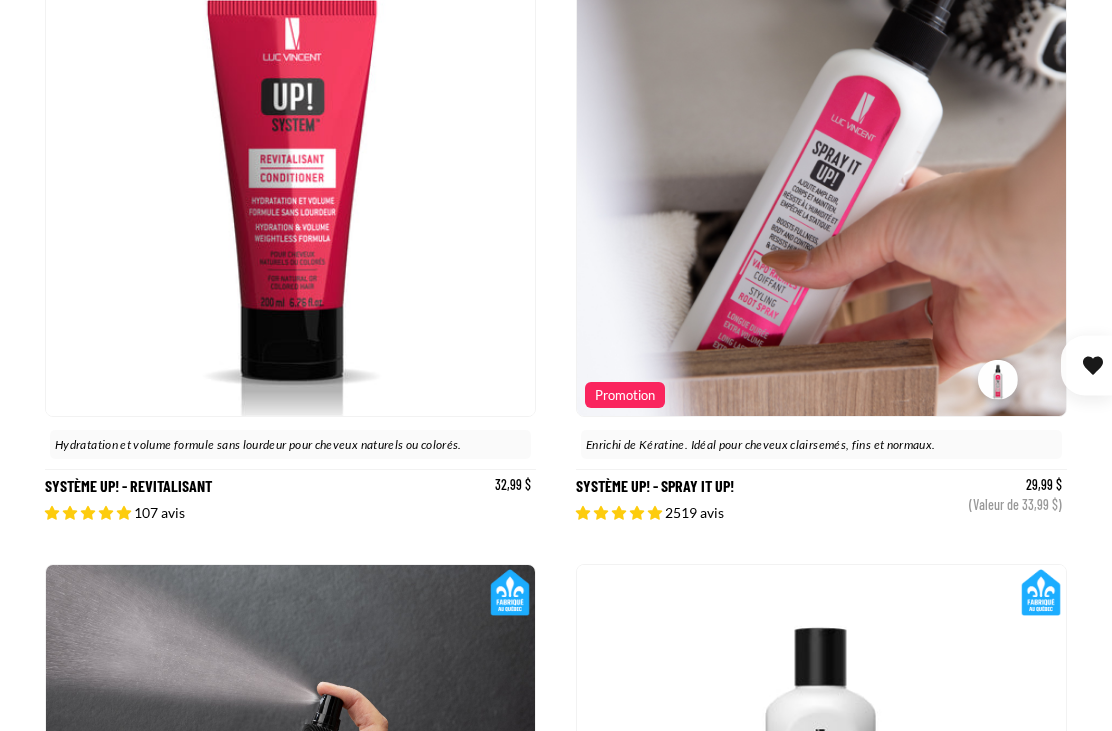 scroll, scrollTop: 0, scrollLeft: 489, axis: horizontal 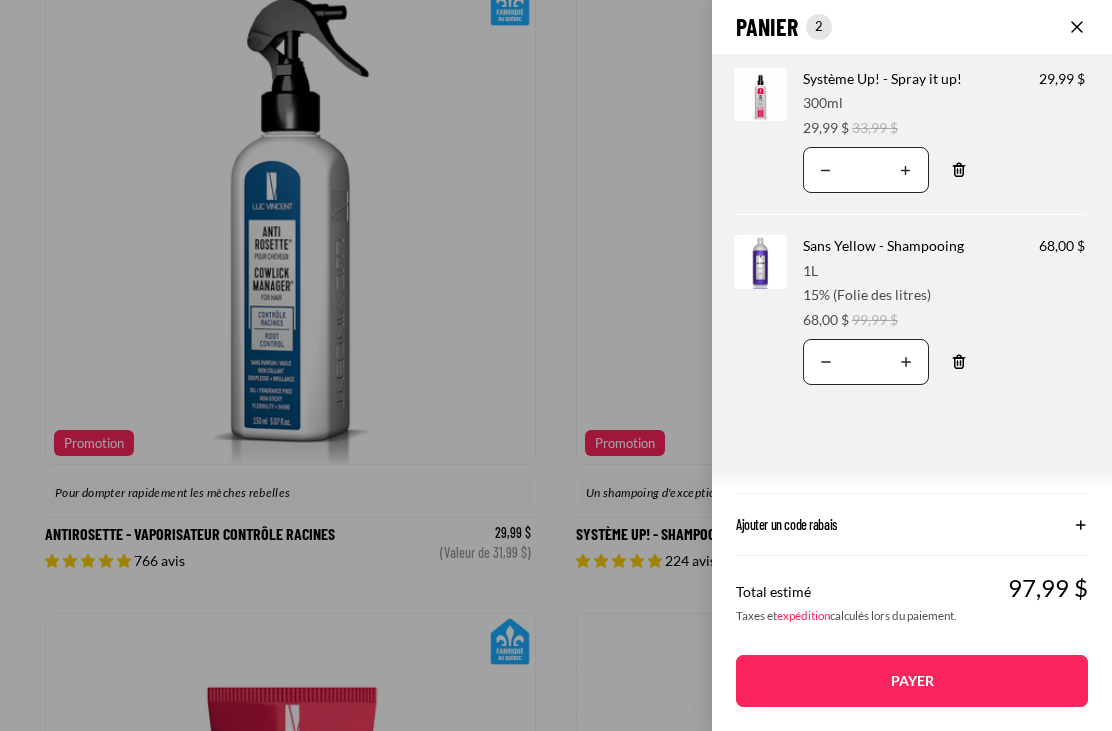 click on "Panier
Nombre total d'articles dans le panier: 2
2
2
Total du panier
97,99CAD
Image de produit
Informations sur le produit
Quantité
Nombre total de produits
Système Up! - Spray it up!
Format:
300ml" 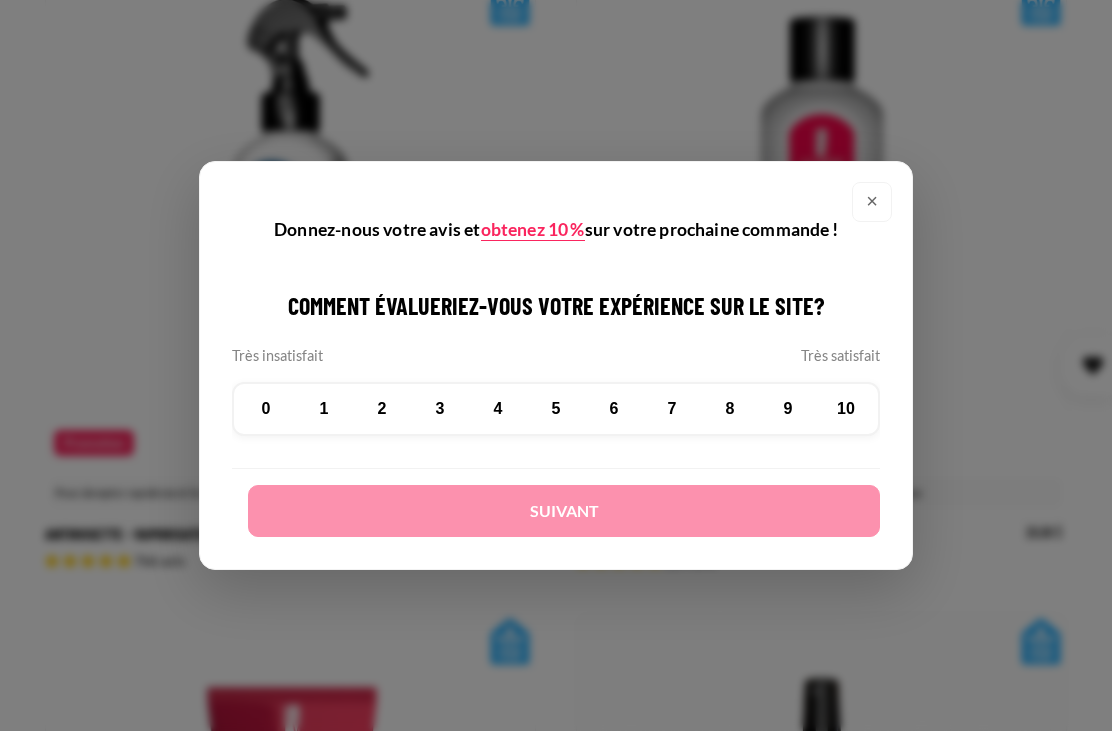 click on "10" at bounding box center [846, 409] 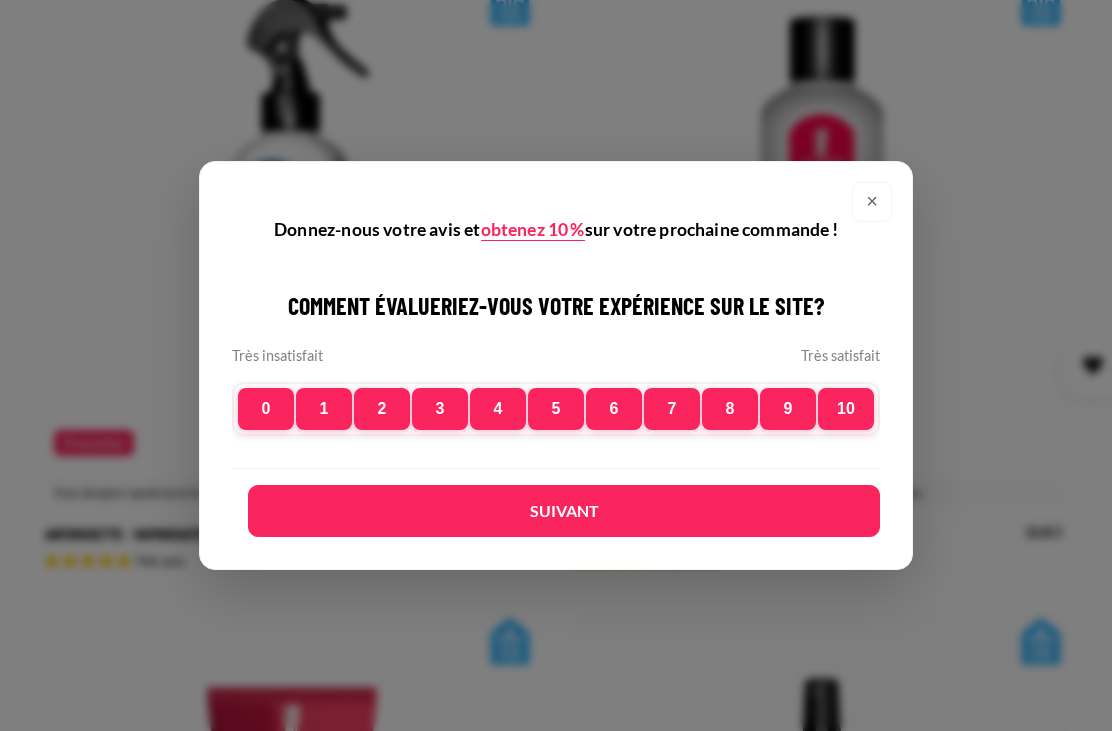 click on "Suivant" at bounding box center (564, 511) 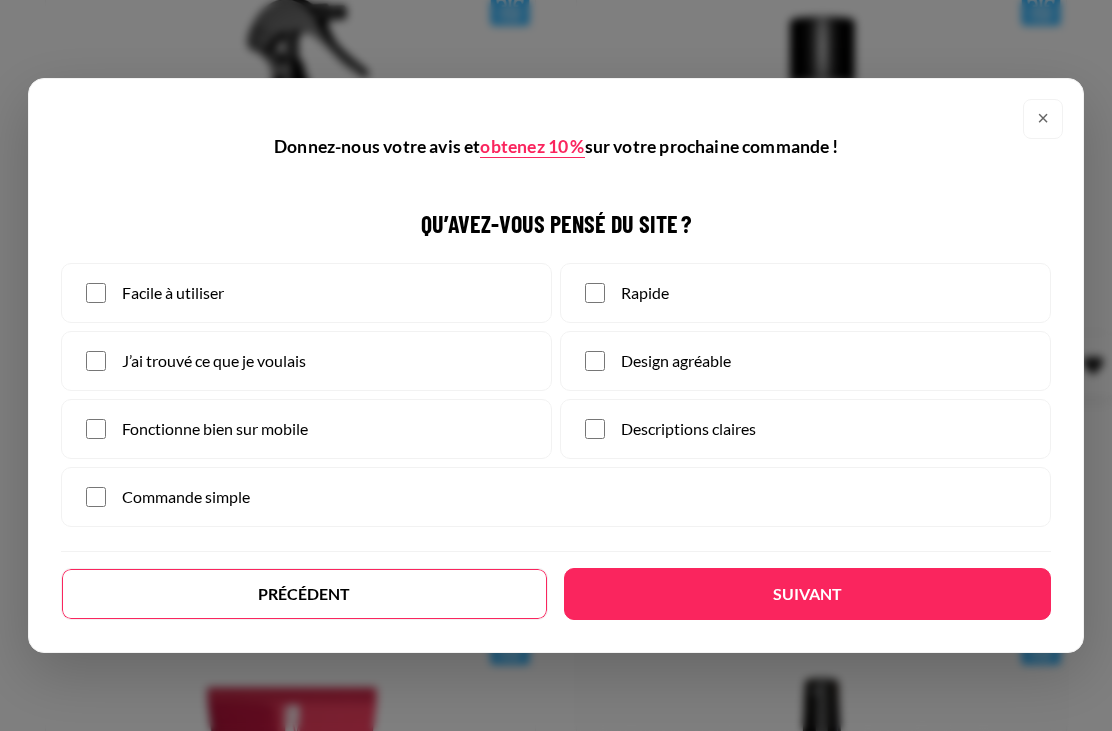 click on "Suivant" at bounding box center [807, 594] 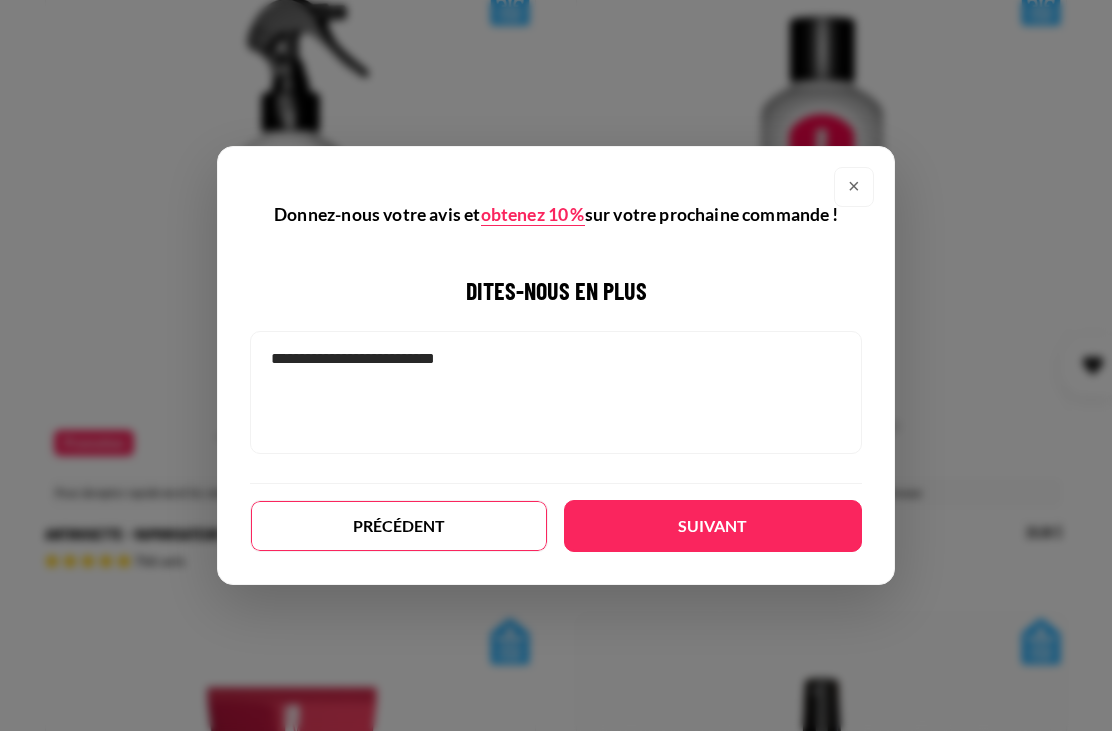 click on "Suivant" at bounding box center [713, 526] 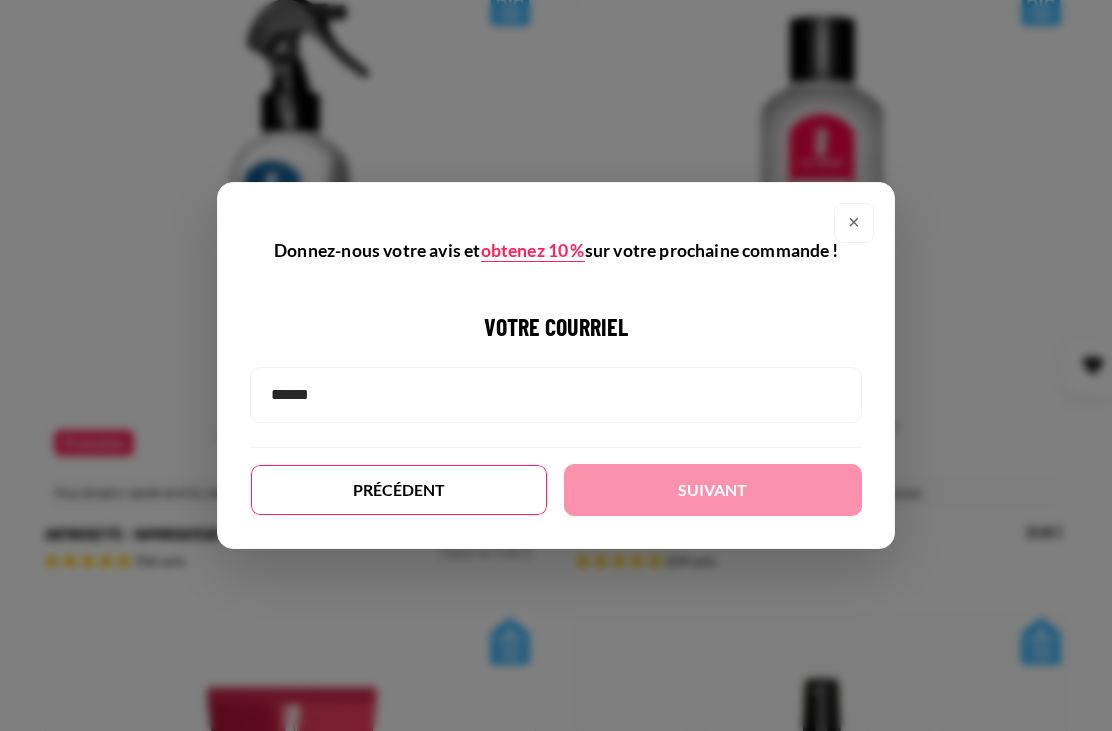 click at bounding box center [556, 395] 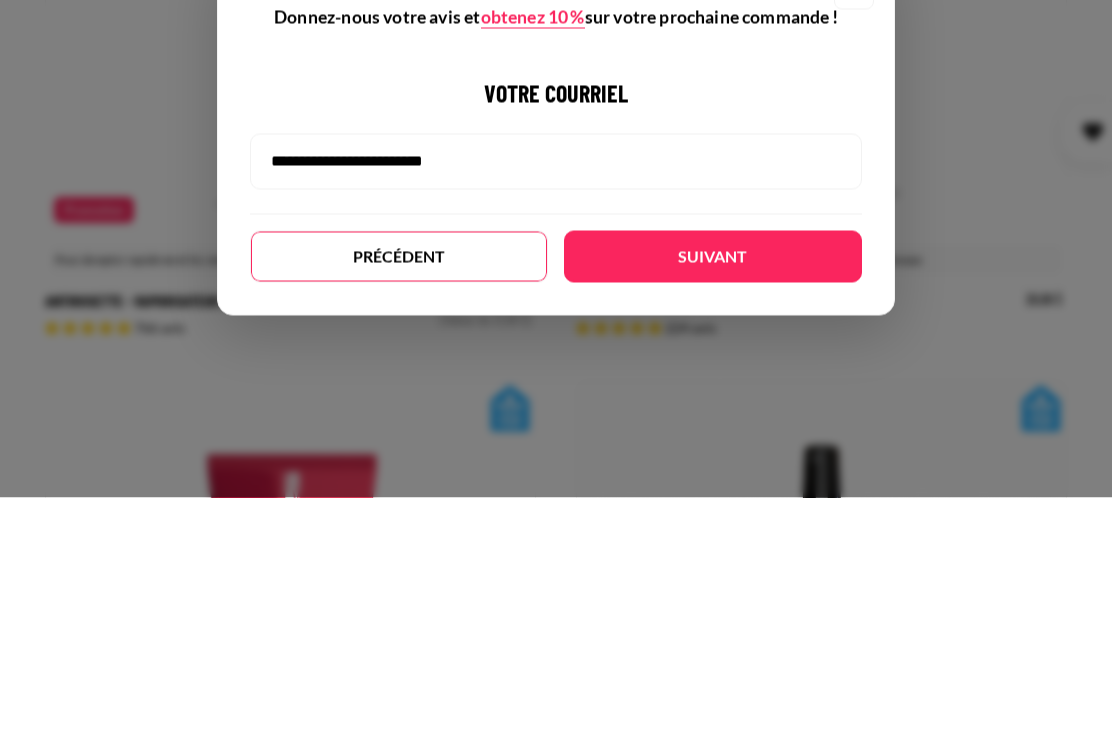 type on "**********" 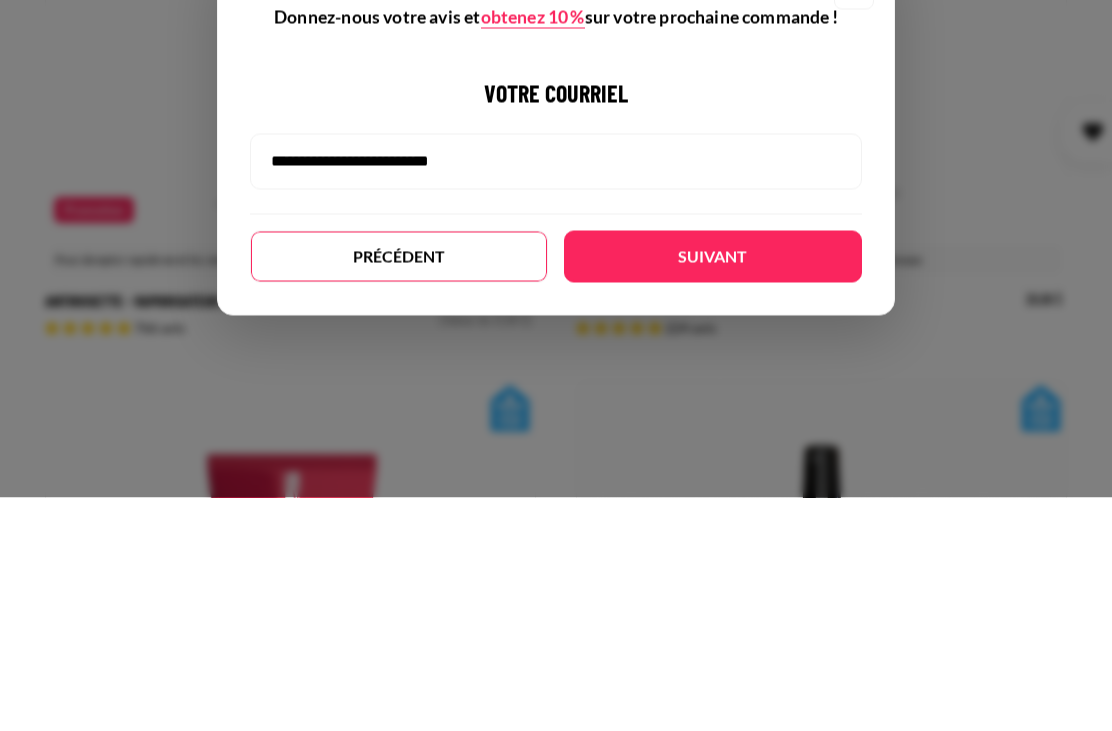 click on "Suivant" at bounding box center [713, 490] 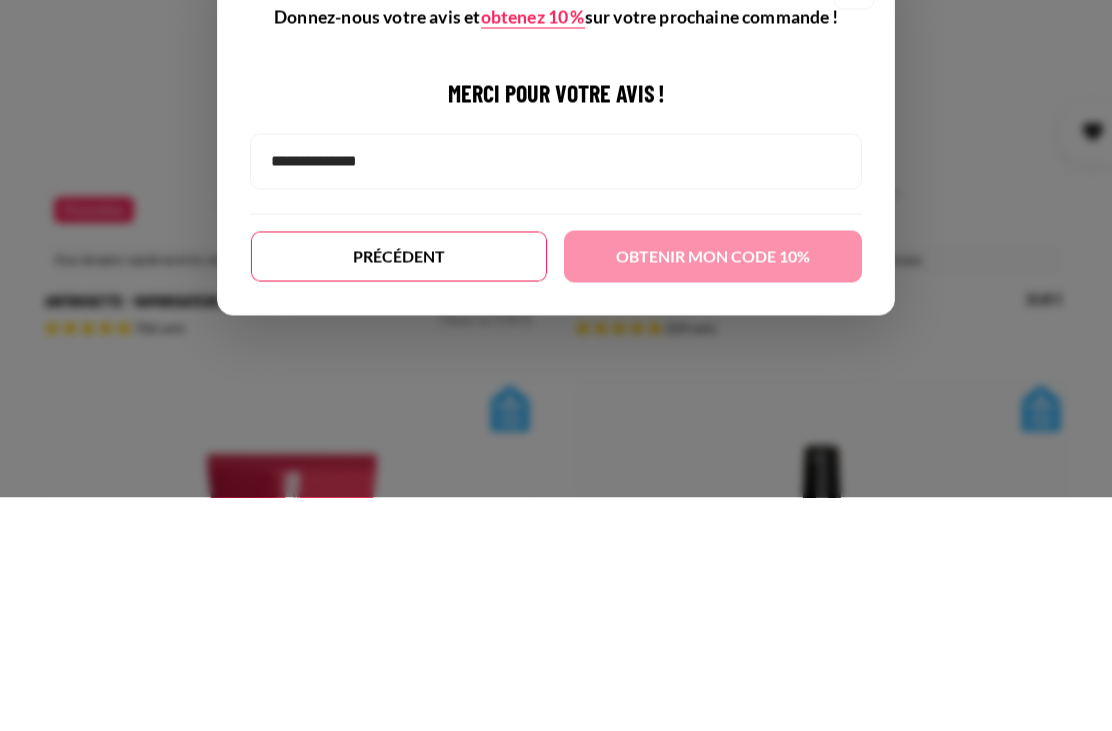 scroll, scrollTop: 1907, scrollLeft: 0, axis: vertical 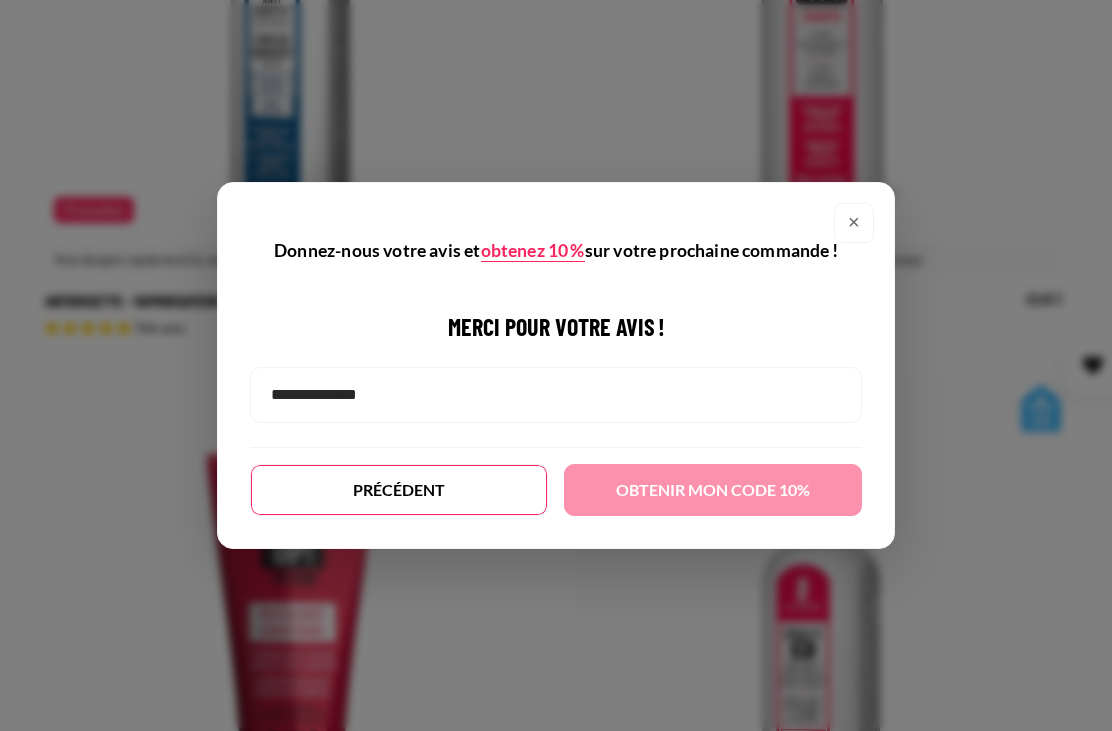 click on "×" at bounding box center [854, 223] 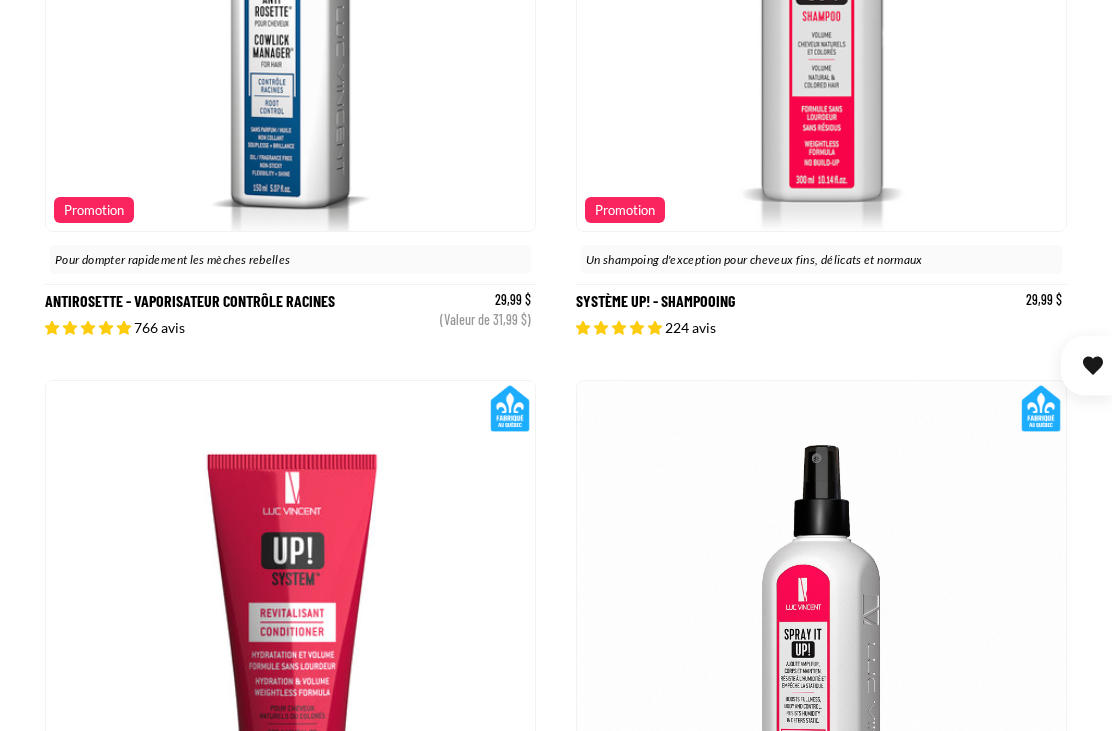 scroll, scrollTop: 0, scrollLeft: 0, axis: both 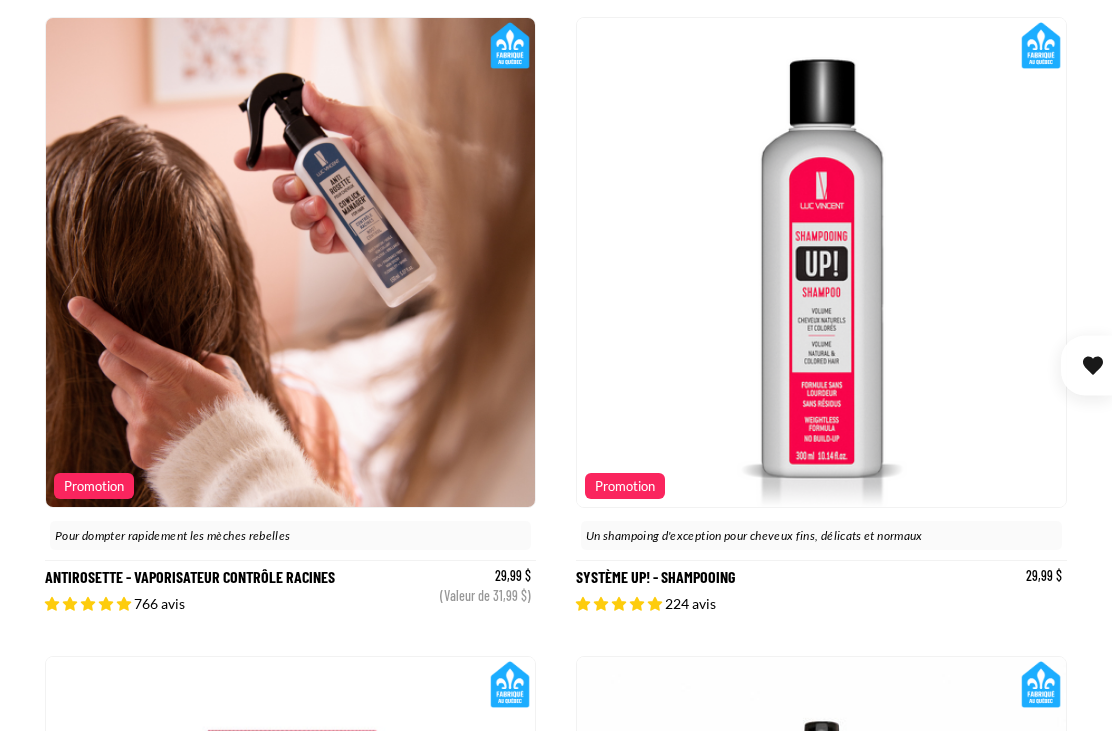click on "Ajouter
Ajouté" at bounding box center (0, 0) 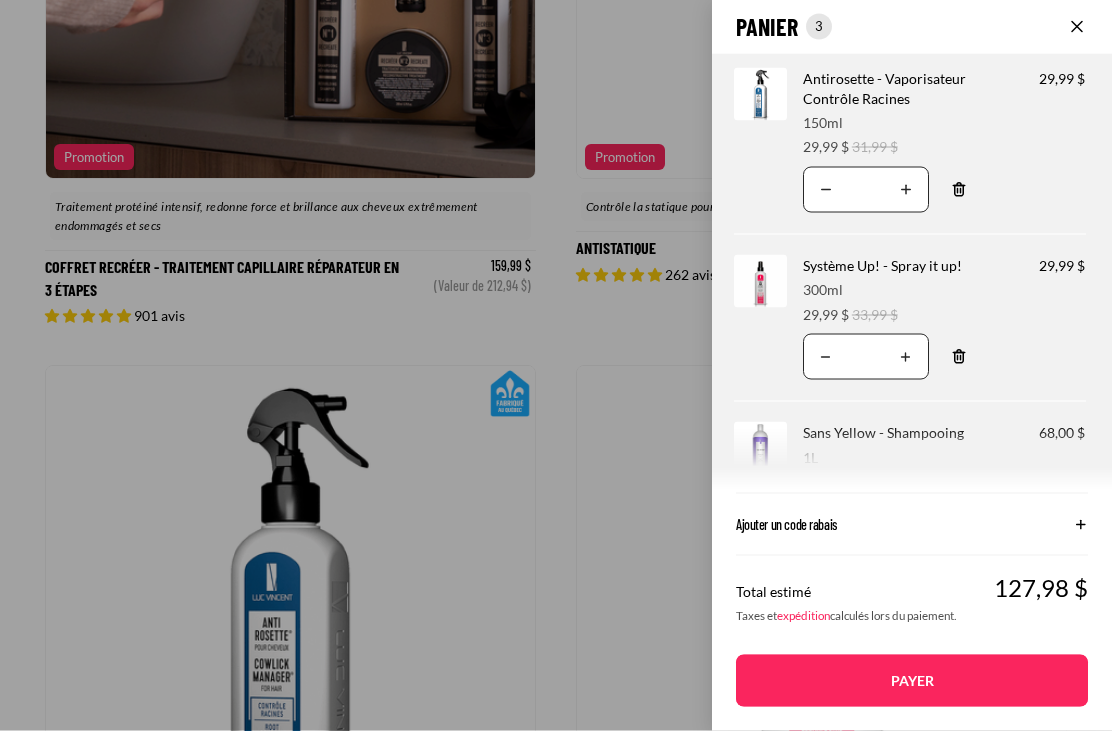 scroll, scrollTop: 1284, scrollLeft: 0, axis: vertical 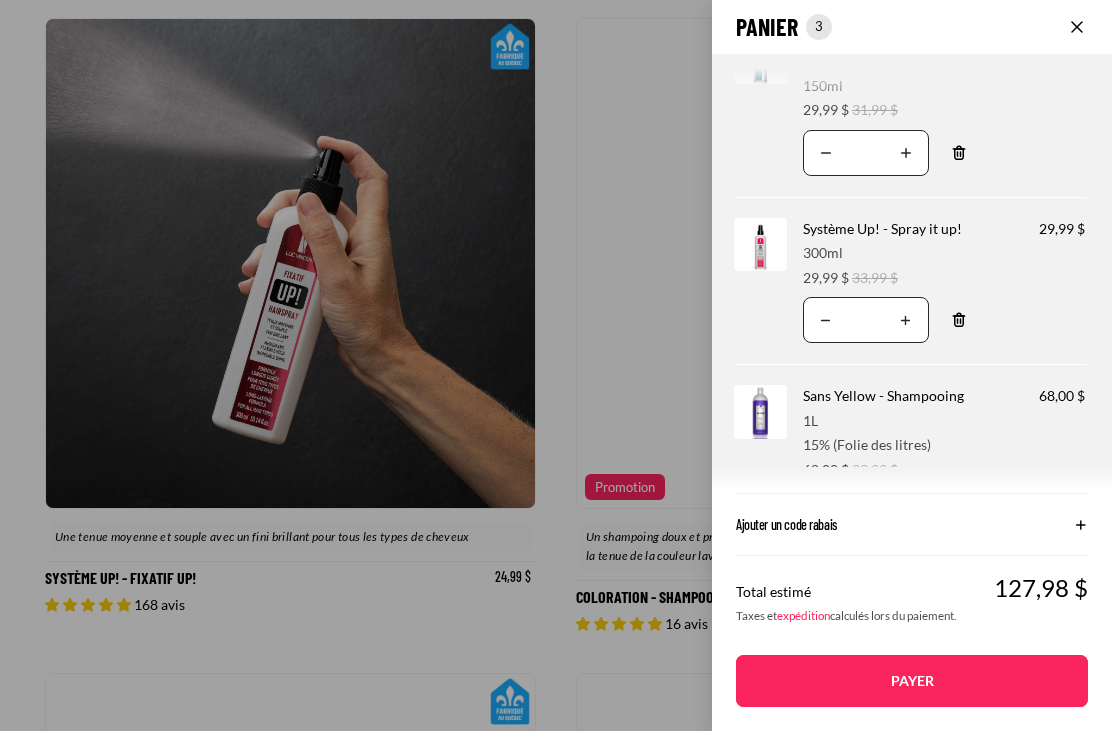click on "Ajouter un code rabais" 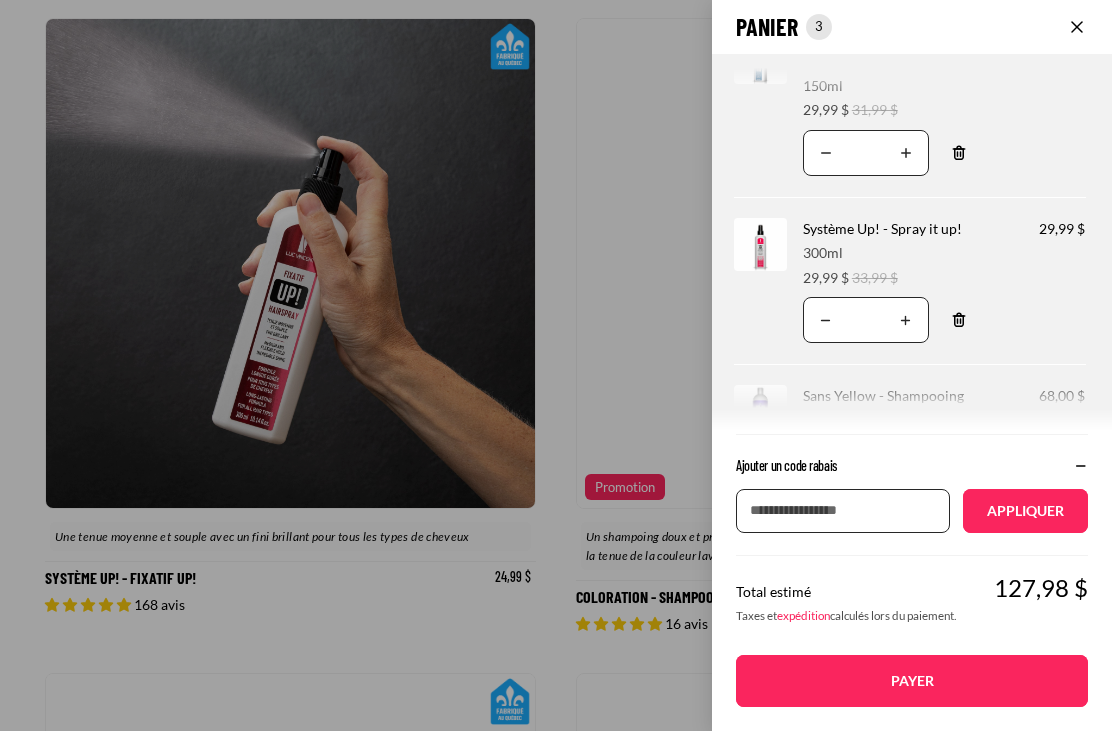 click on "Panier
Nombre total d'articles dans le panier: 3
3
3
Total du panier
127,98CAD
Image de produit
Informations sur le produit
Quantité
Nombre total de produits
Antirosette - Vaporisateur Contrôle Racines
Format: 150ml 29,99 $" 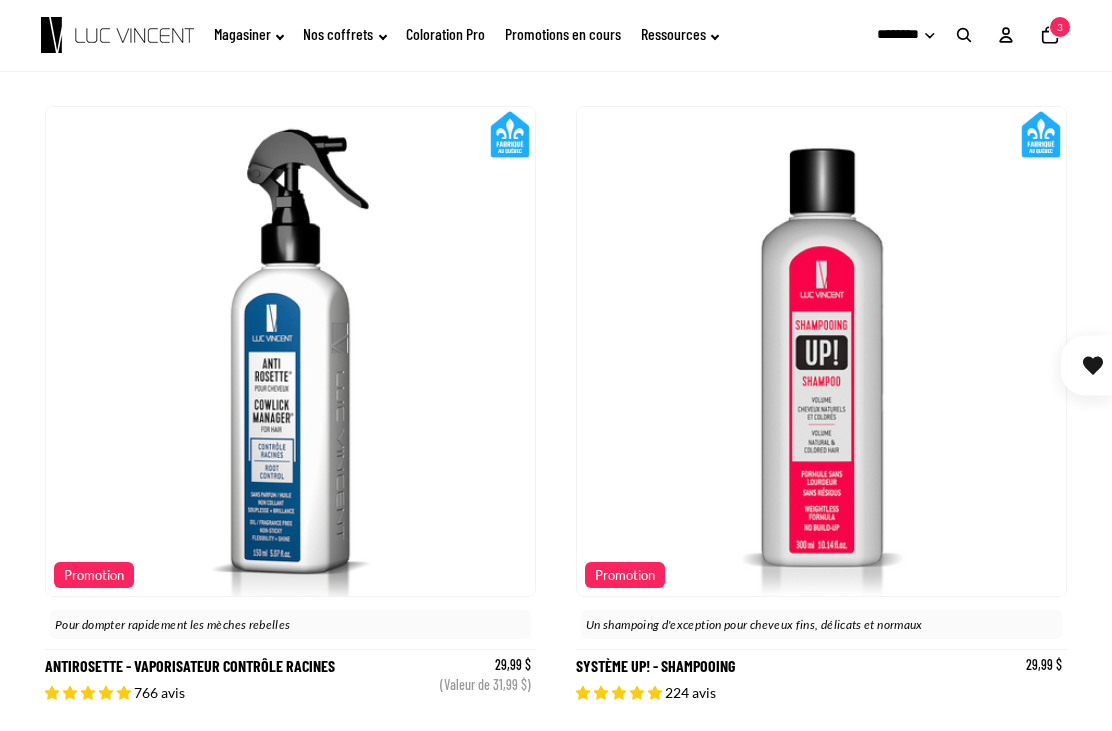 scroll, scrollTop: 1519, scrollLeft: 0, axis: vertical 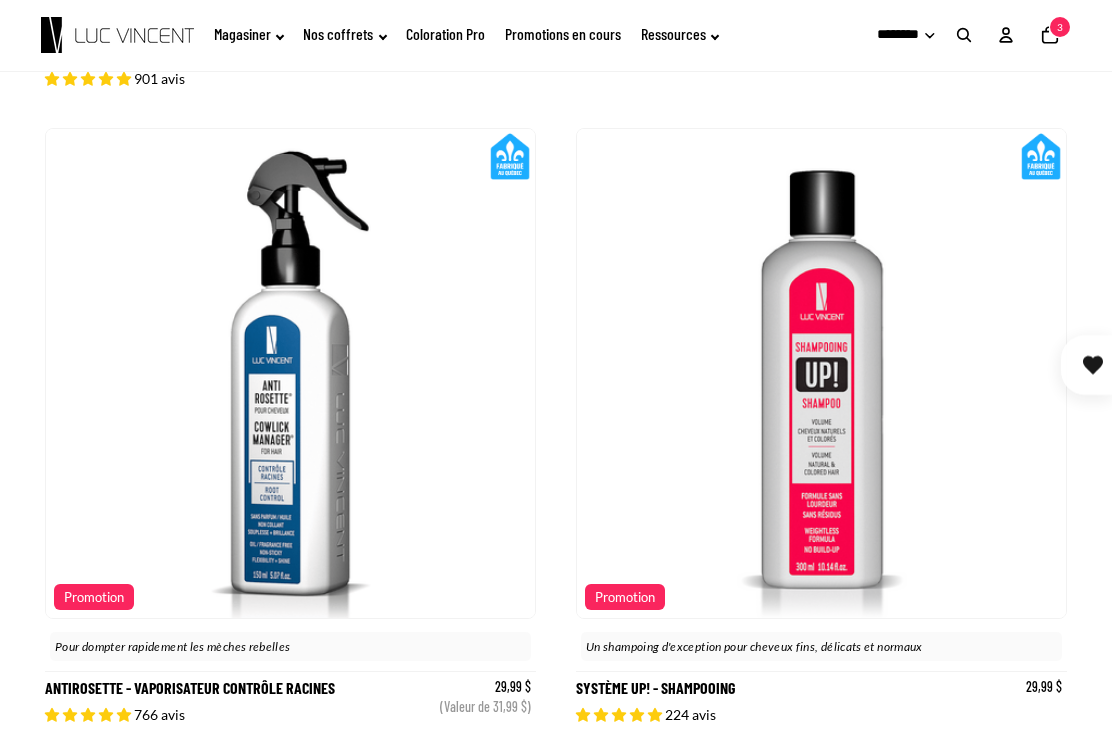 click on "Nos coffrets" 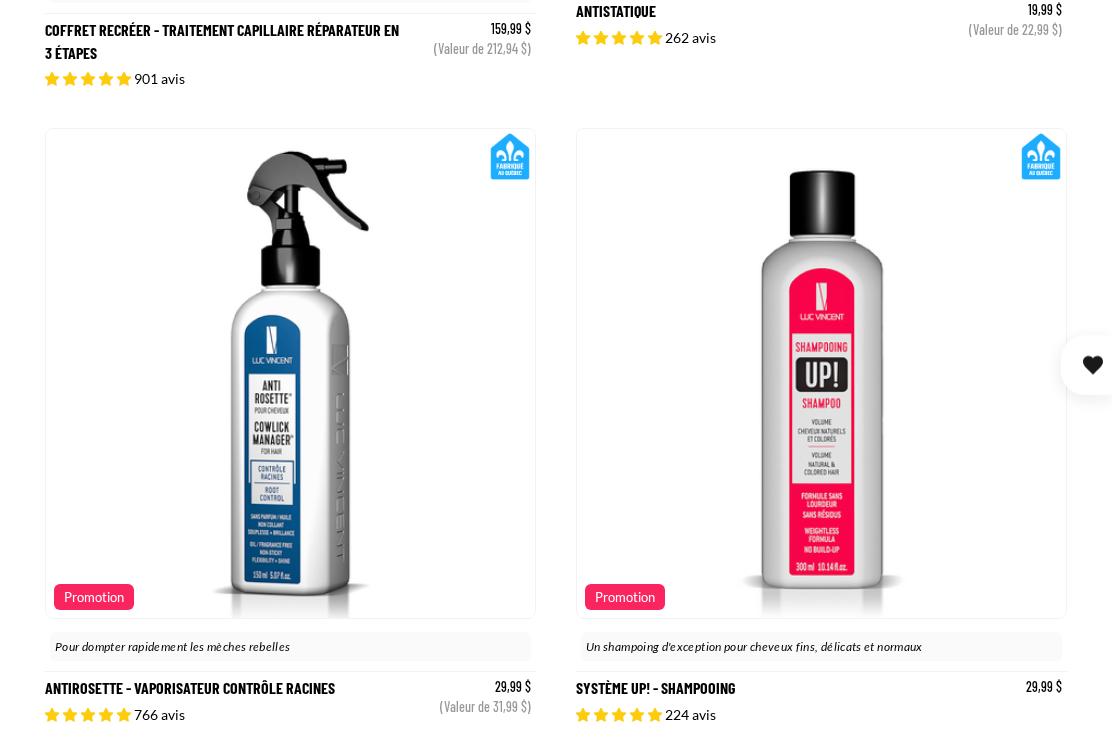 scroll, scrollTop: 0, scrollLeft: 0, axis: both 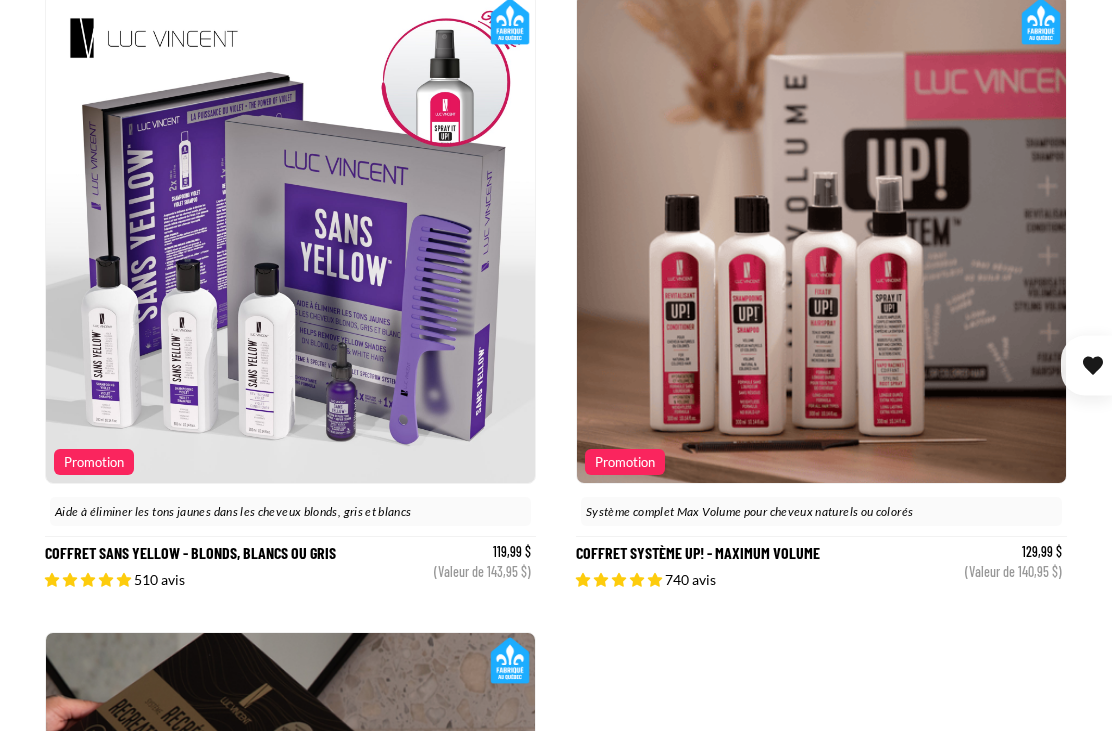click 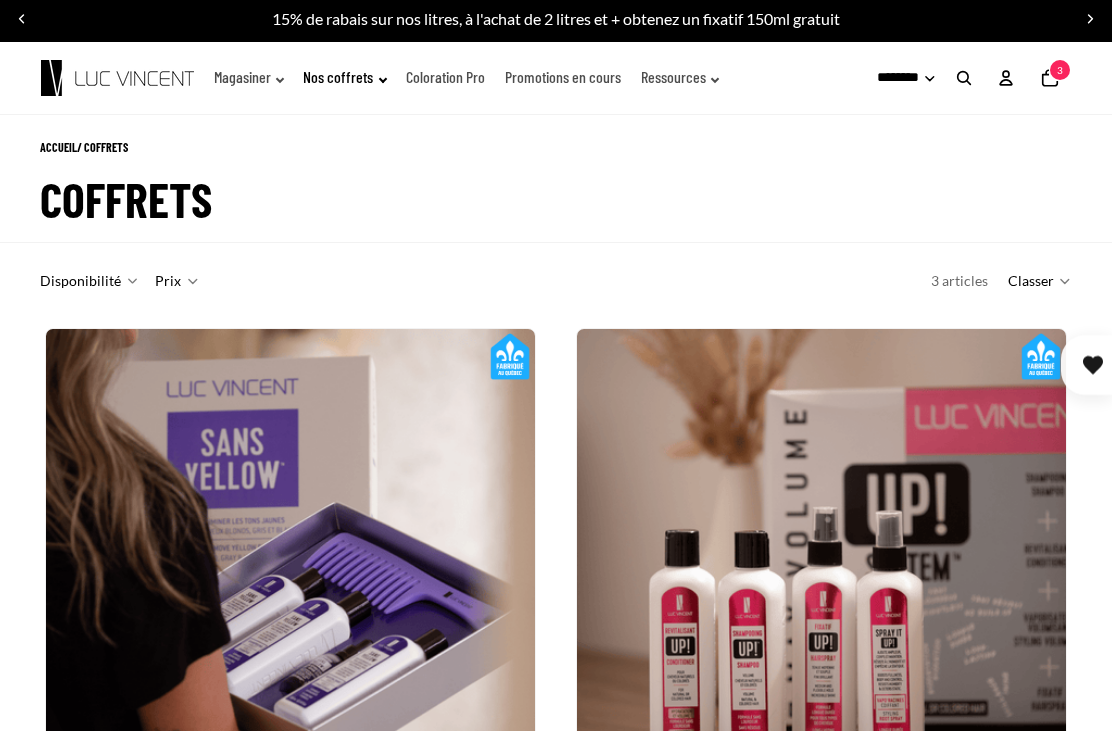 scroll, scrollTop: 0, scrollLeft: 0, axis: both 